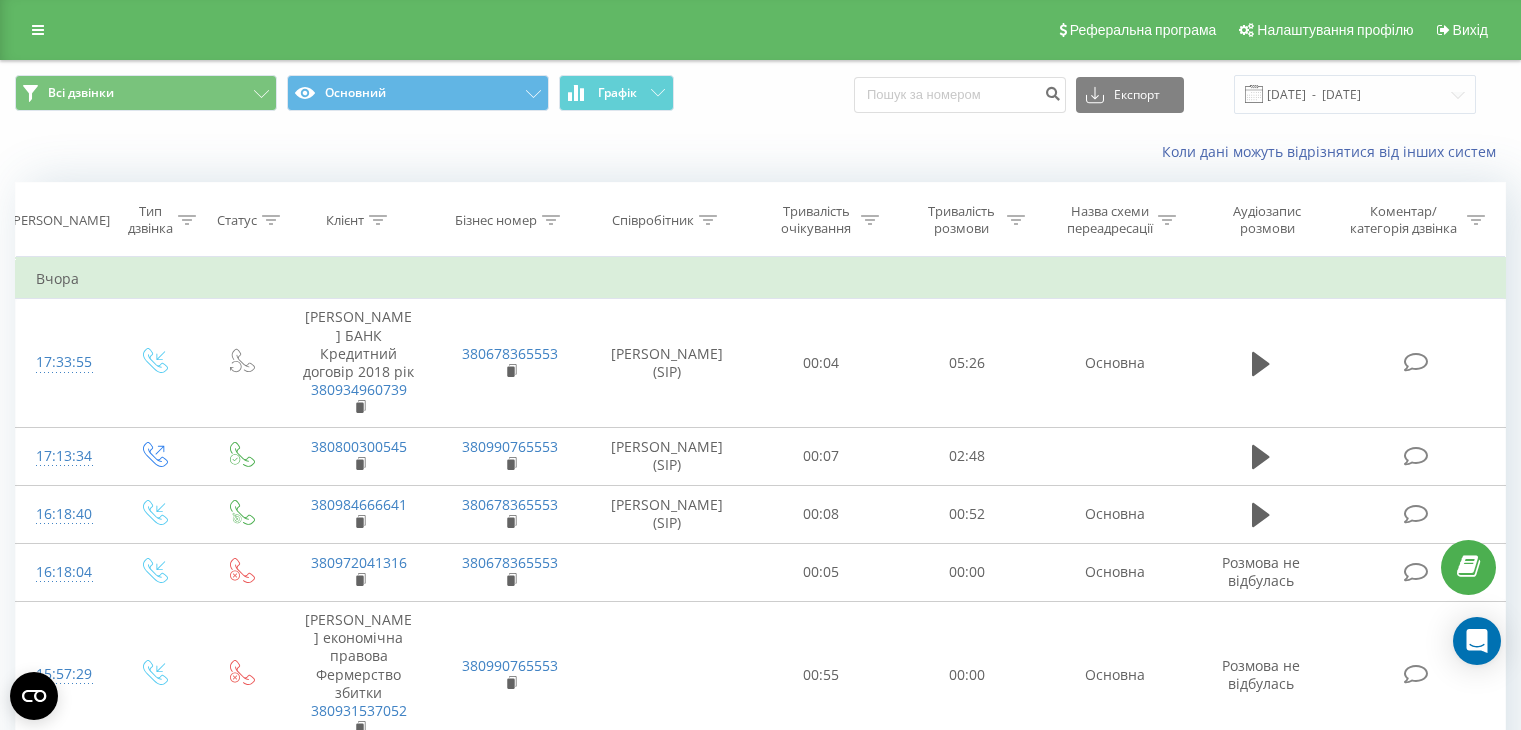 scroll, scrollTop: 0, scrollLeft: 0, axis: both 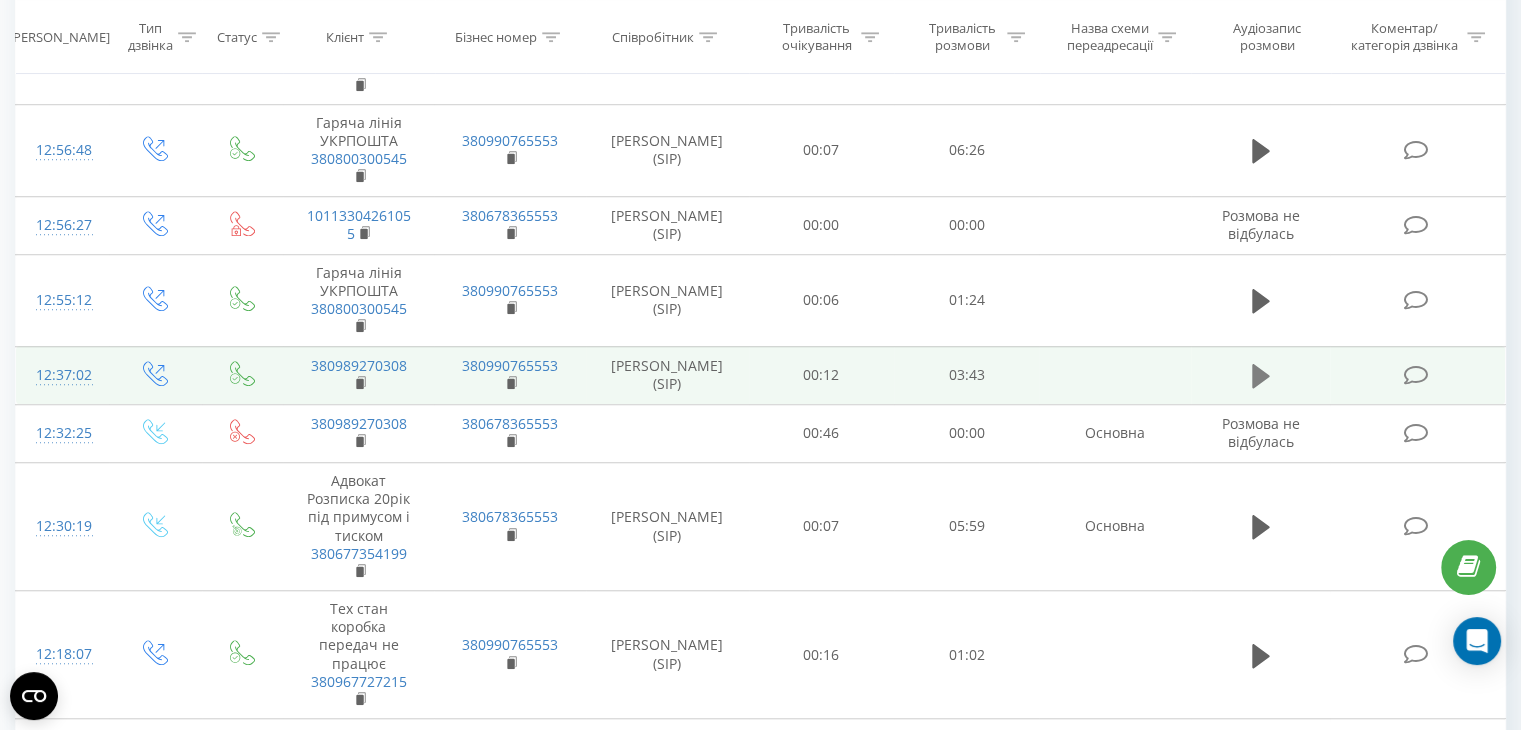 click 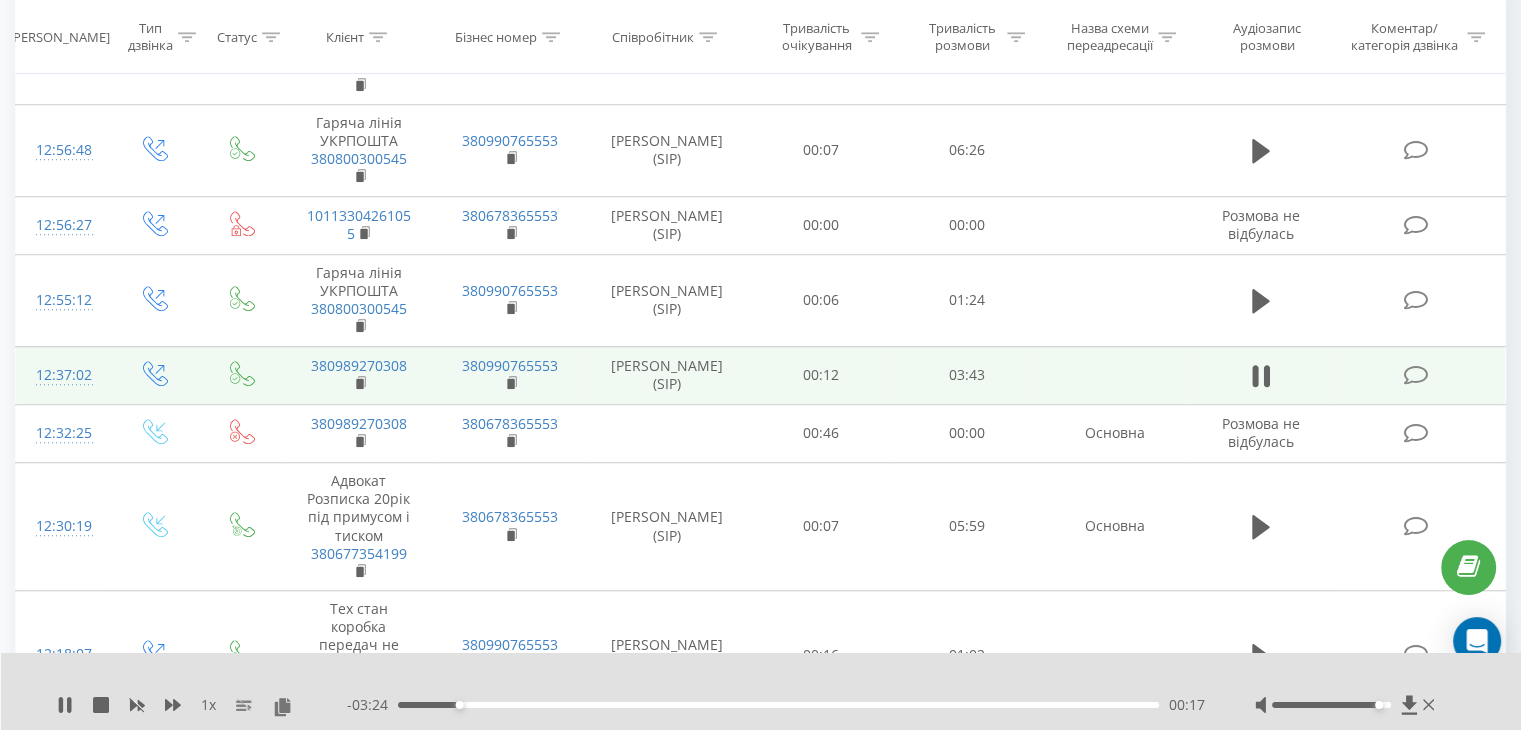 drag, startPoint x: 1336, startPoint y: 704, endPoint x: 1377, endPoint y: 703, distance: 41.01219 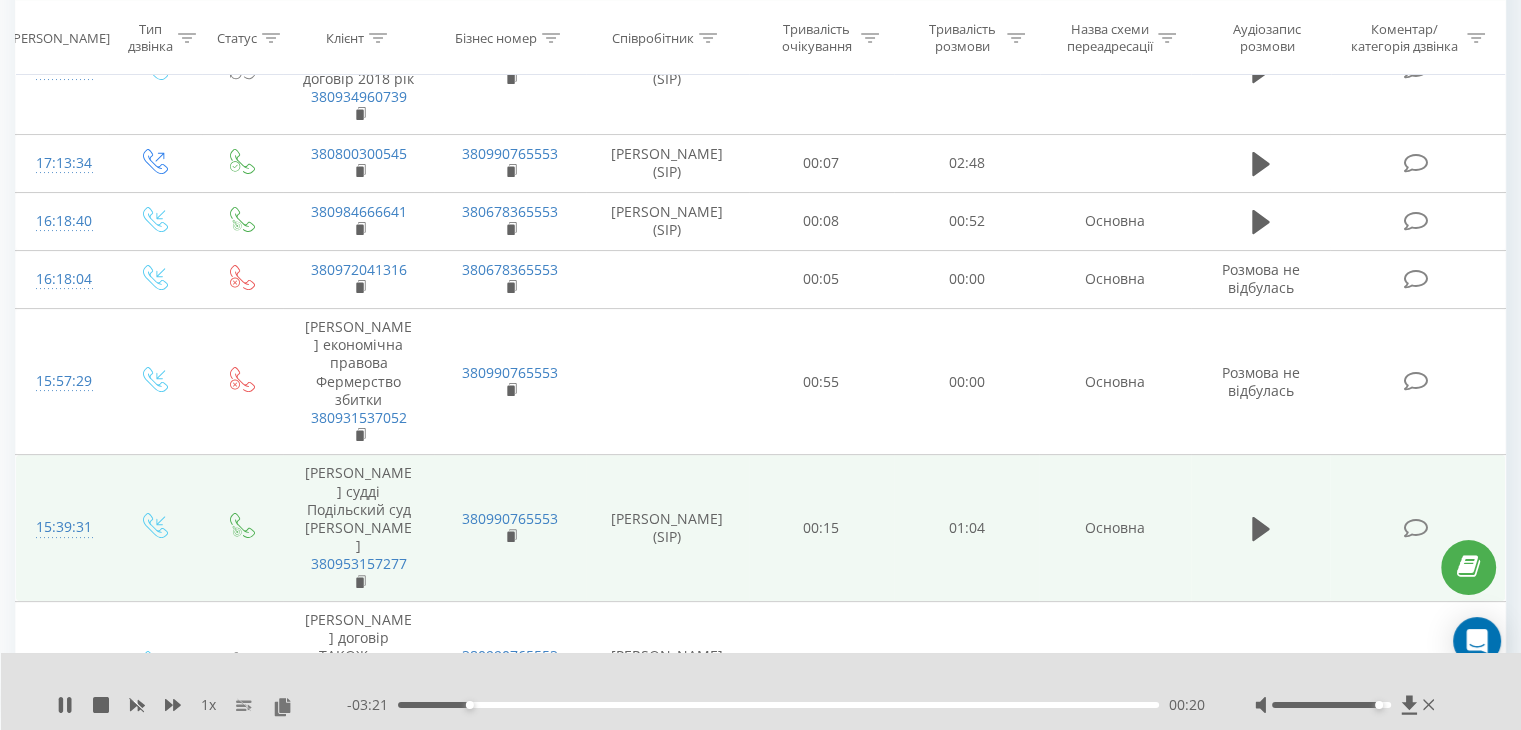 scroll, scrollTop: 0, scrollLeft: 0, axis: both 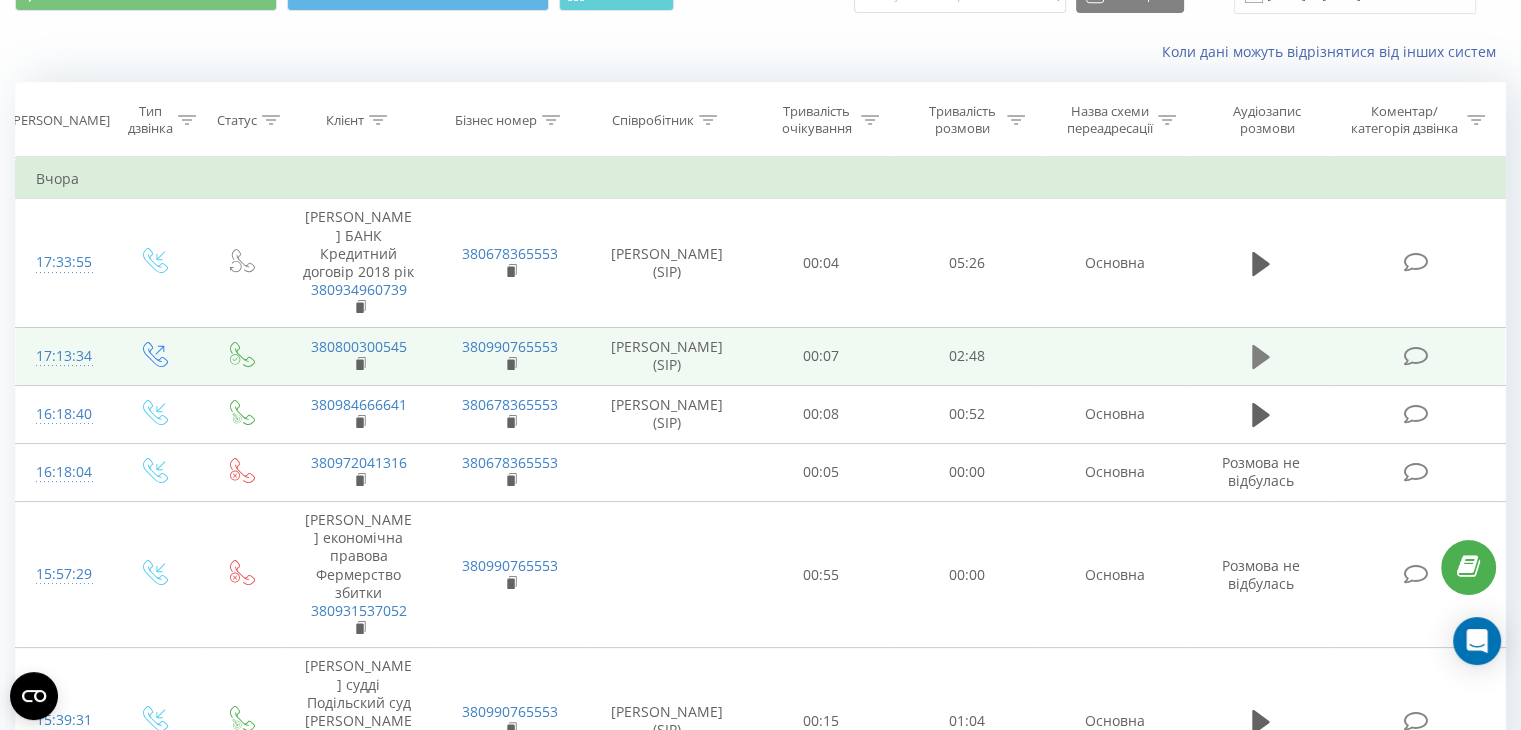click 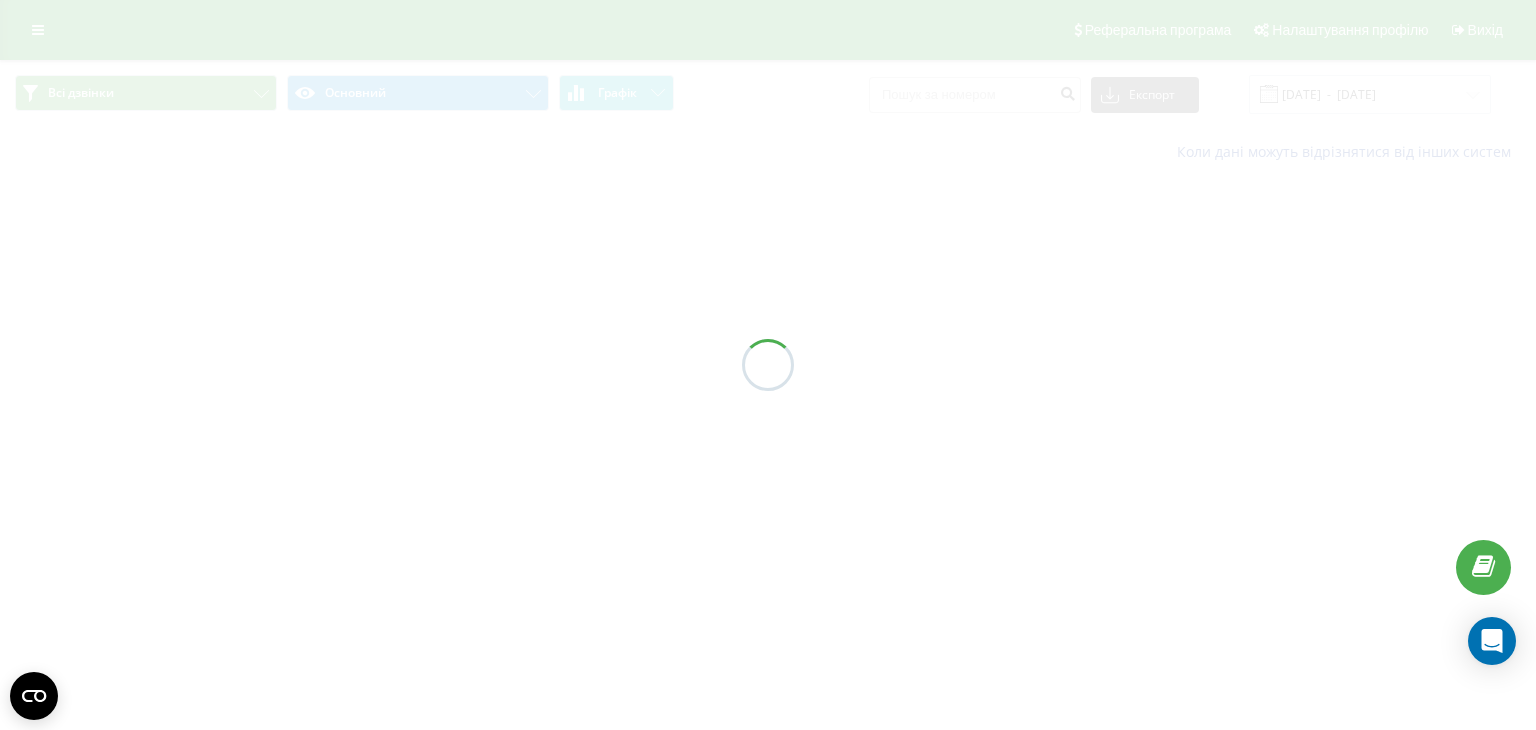scroll, scrollTop: 0, scrollLeft: 0, axis: both 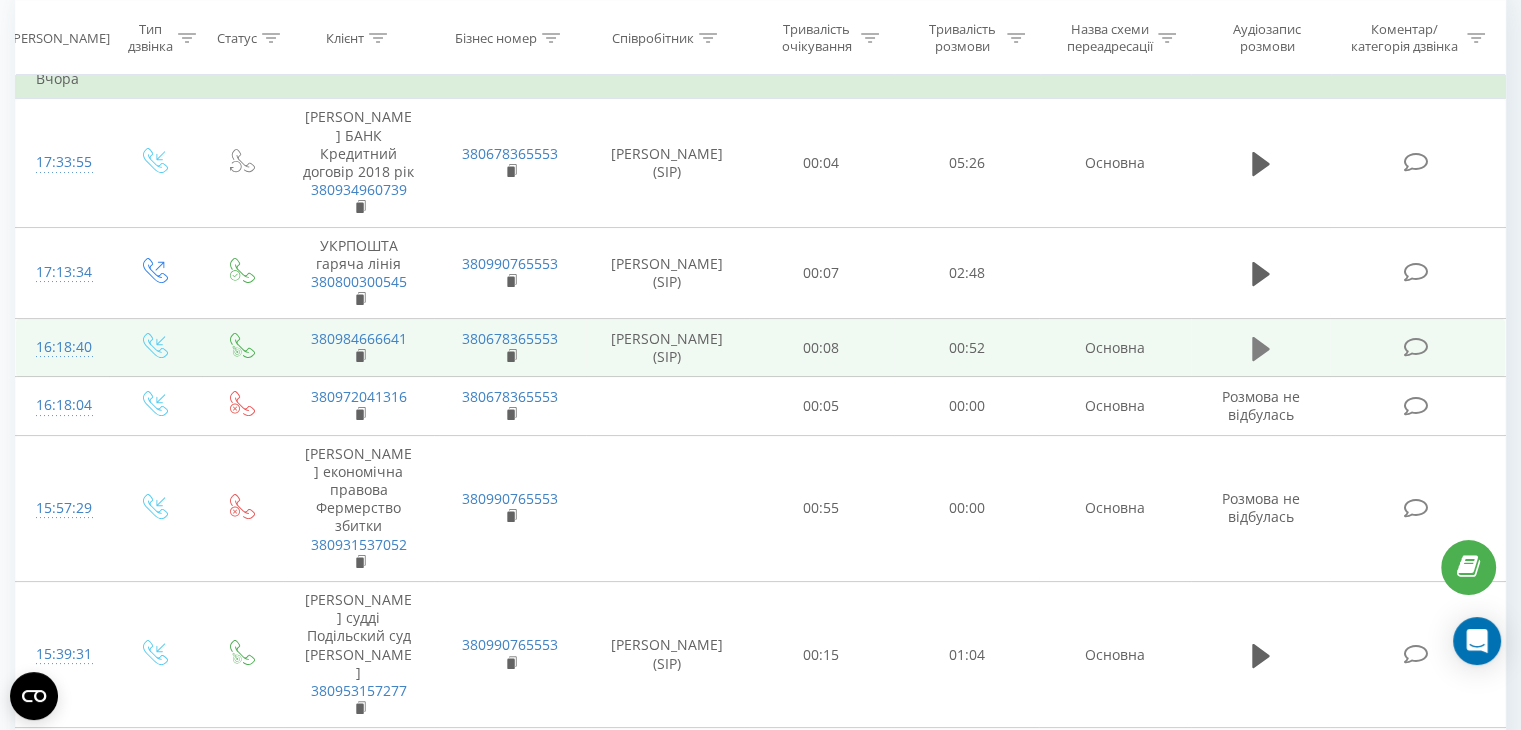 click 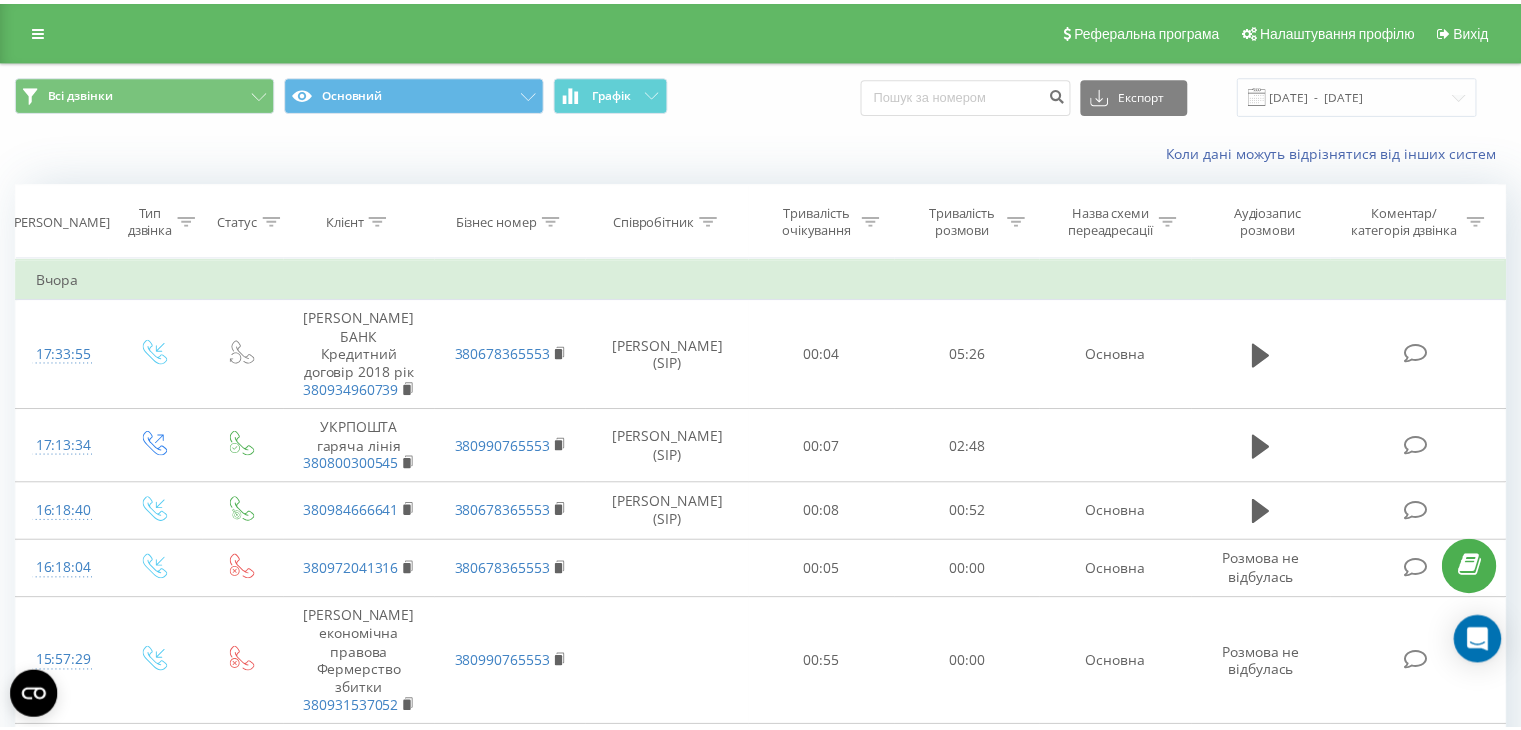 scroll, scrollTop: 0, scrollLeft: 0, axis: both 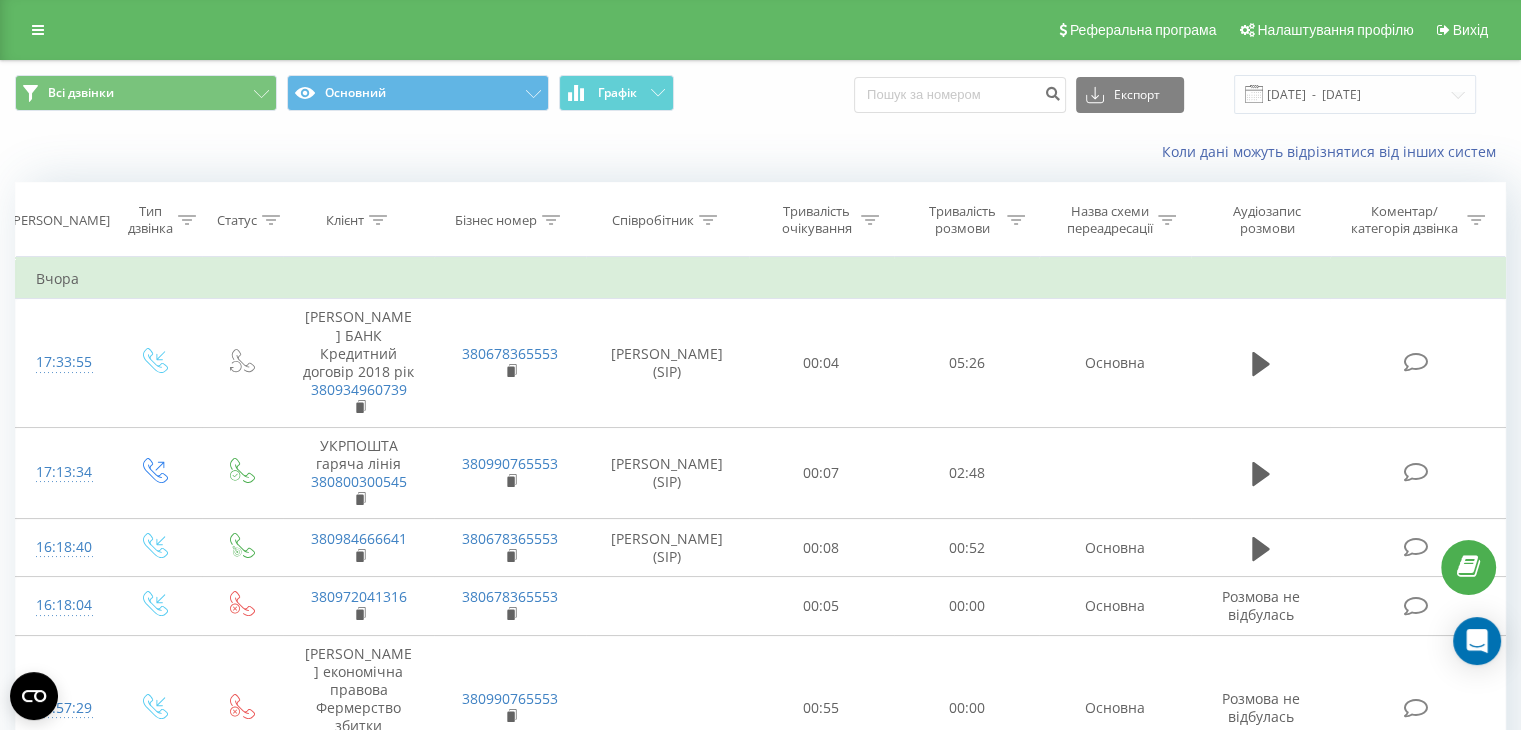 click on "Всі дзвінки Основний Графік Експорт .csv .xls .xlsx [DATE]  -  [DATE]" at bounding box center [760, 94] 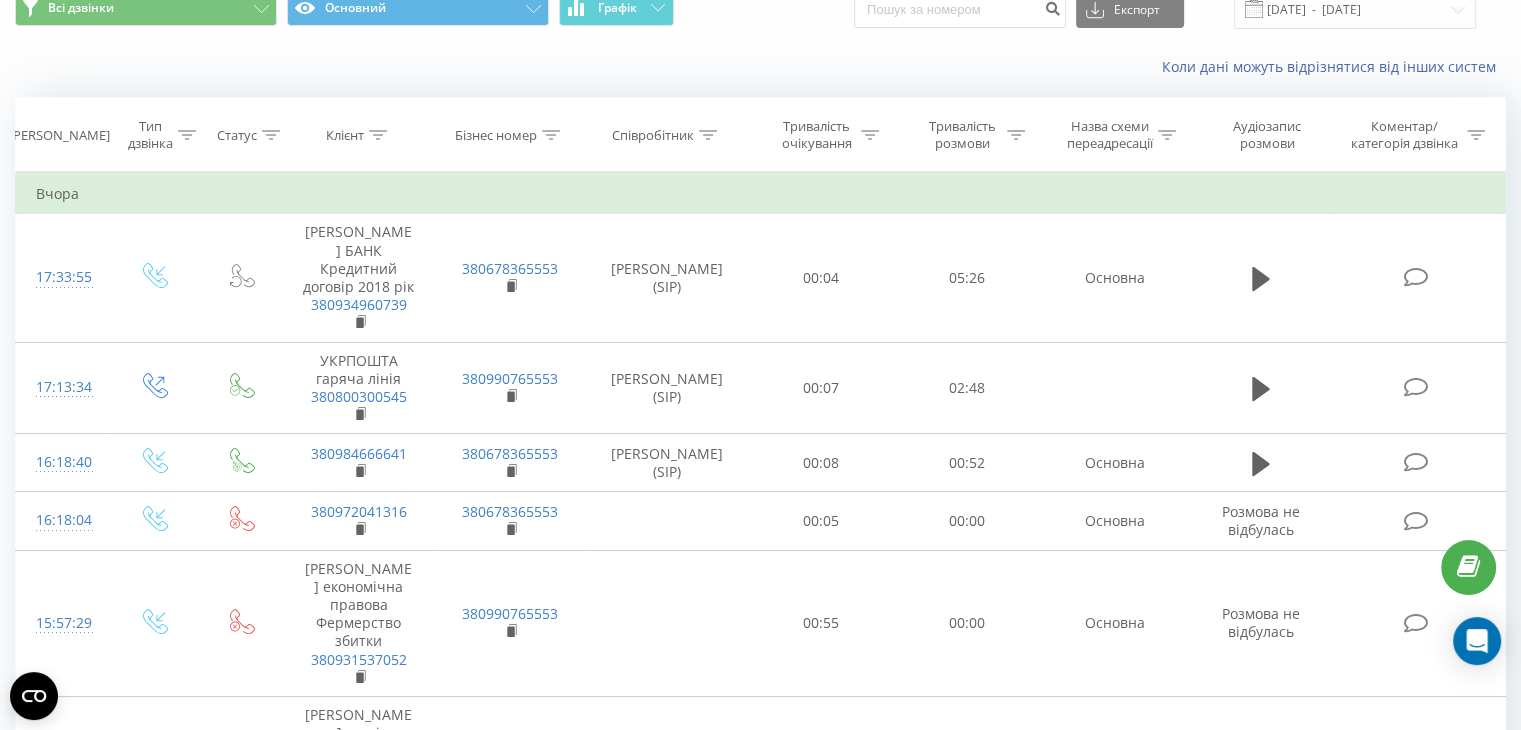 scroll, scrollTop: 200, scrollLeft: 0, axis: vertical 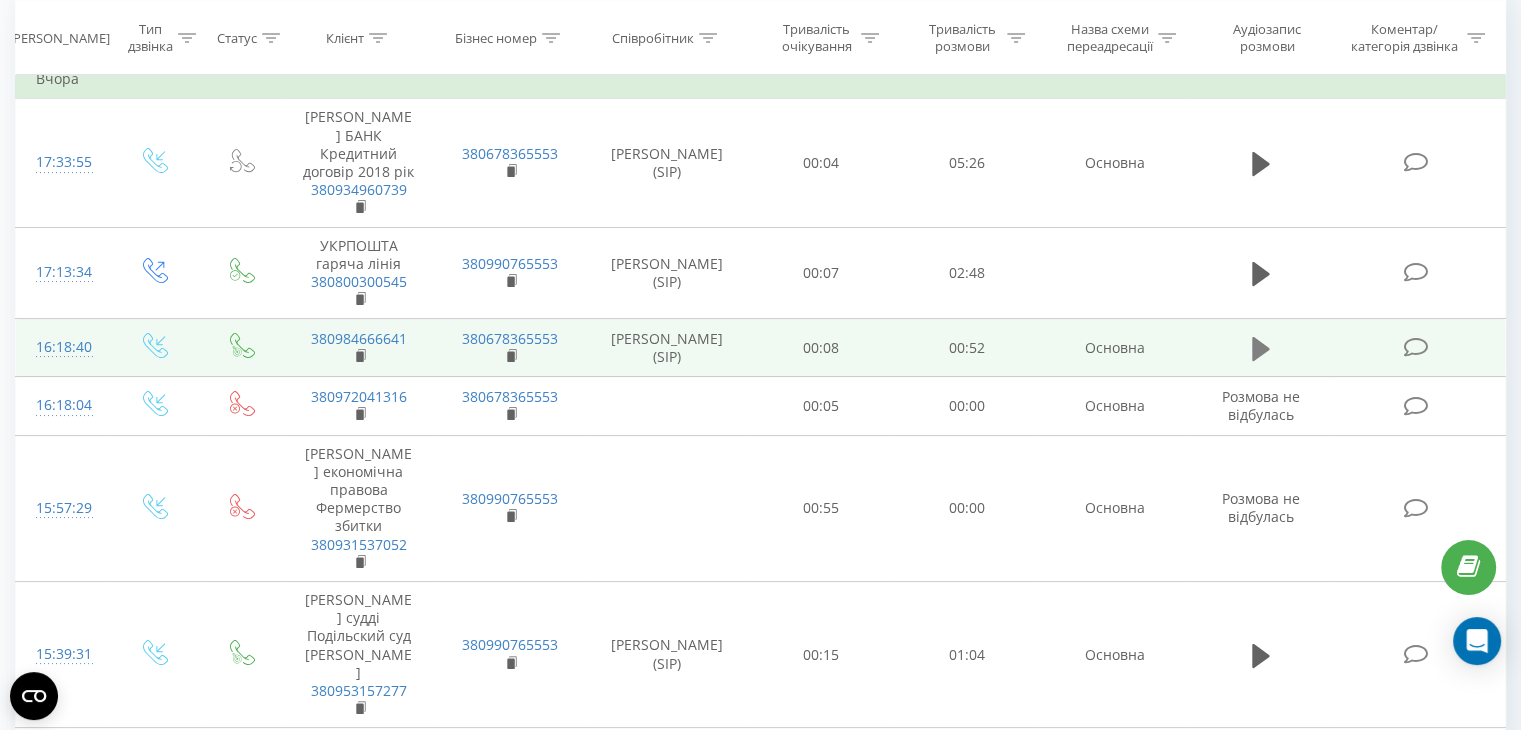 click 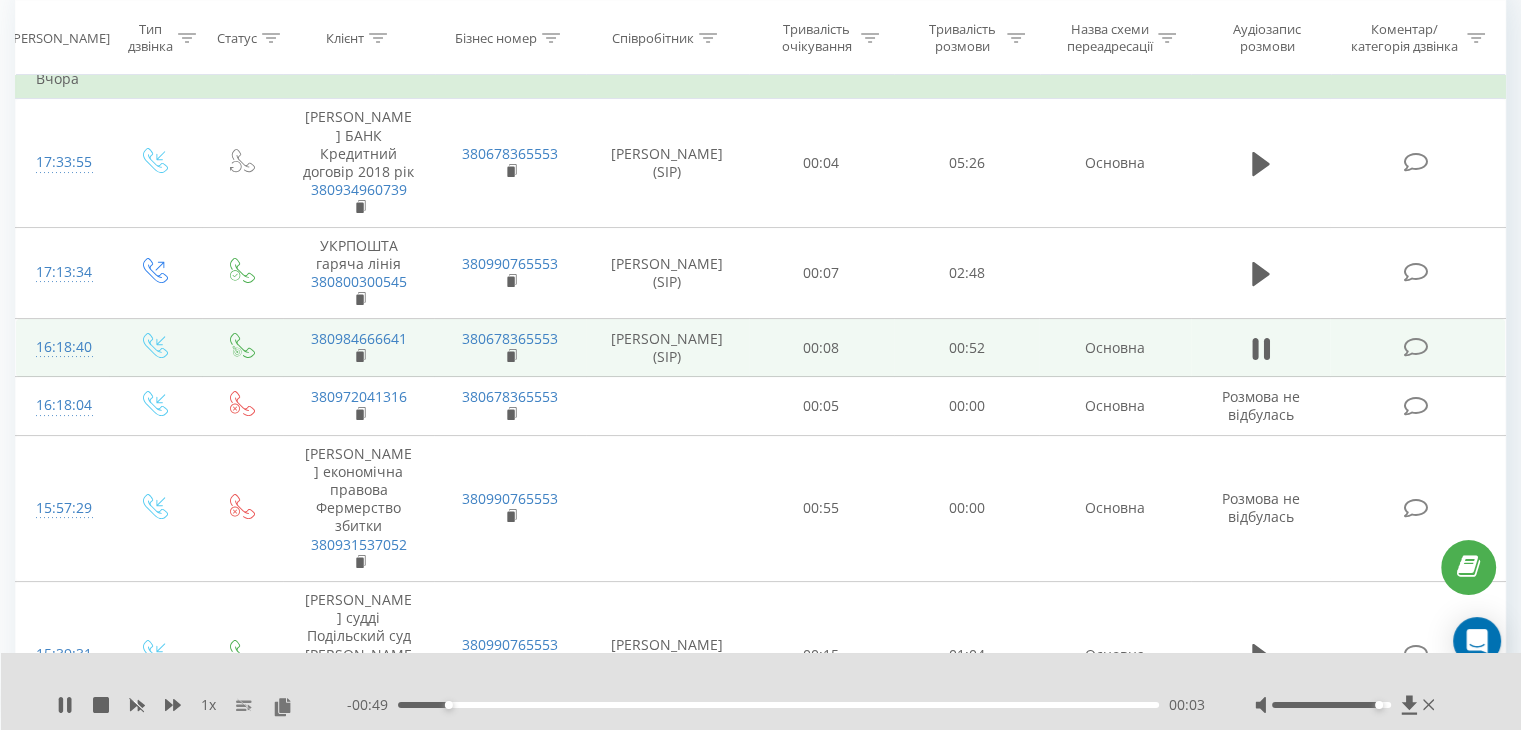 click 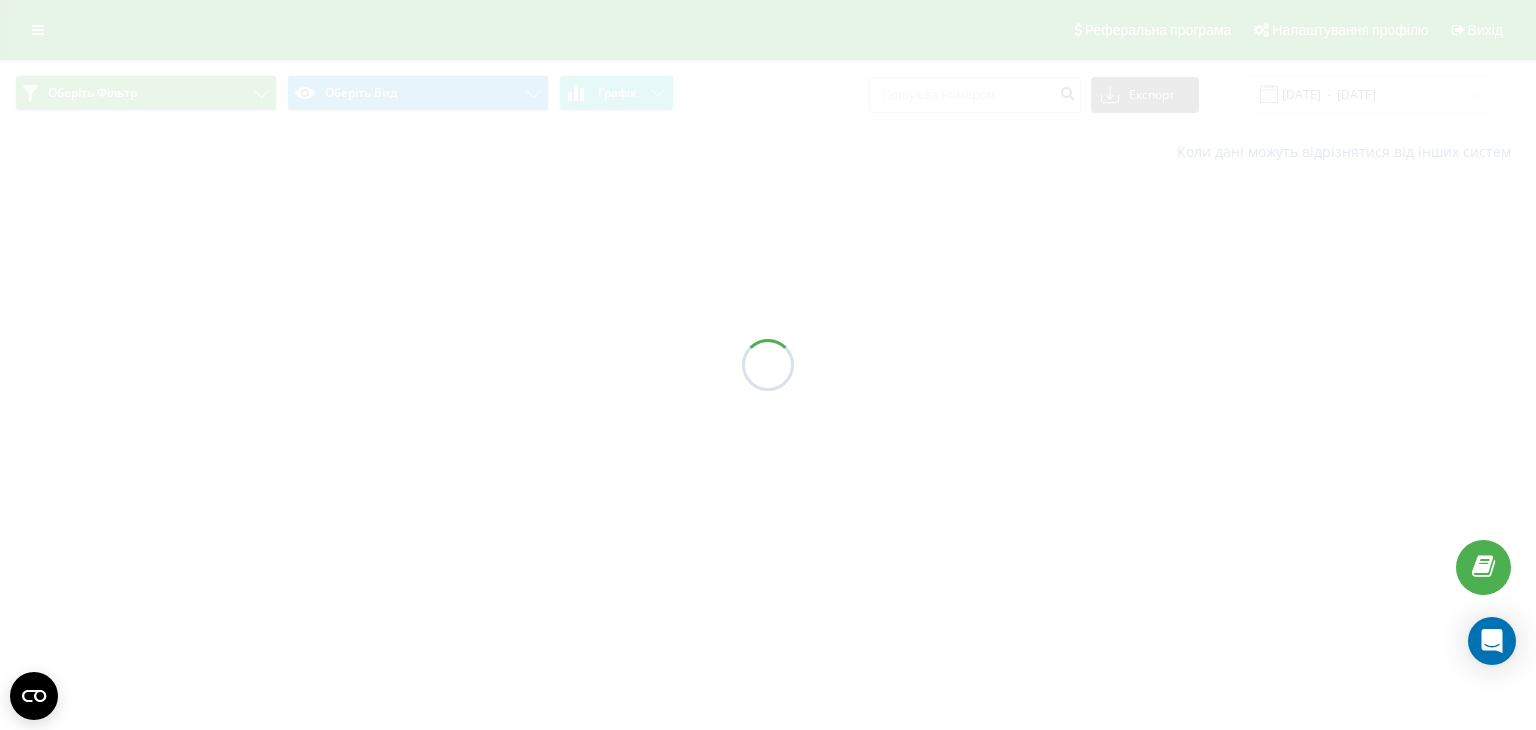 scroll, scrollTop: 0, scrollLeft: 0, axis: both 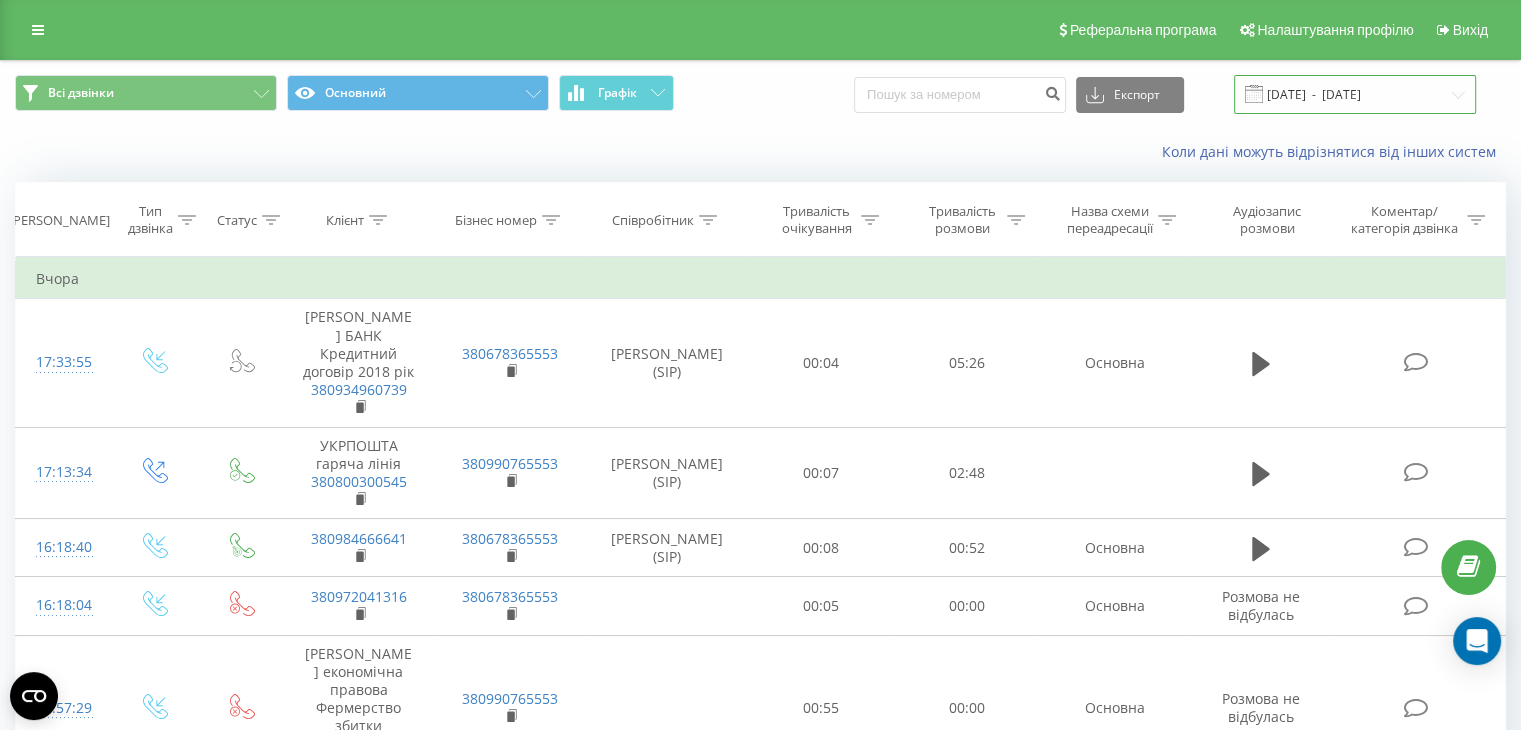 click on "09.07.2025  -  09.07.2025" at bounding box center (1355, 94) 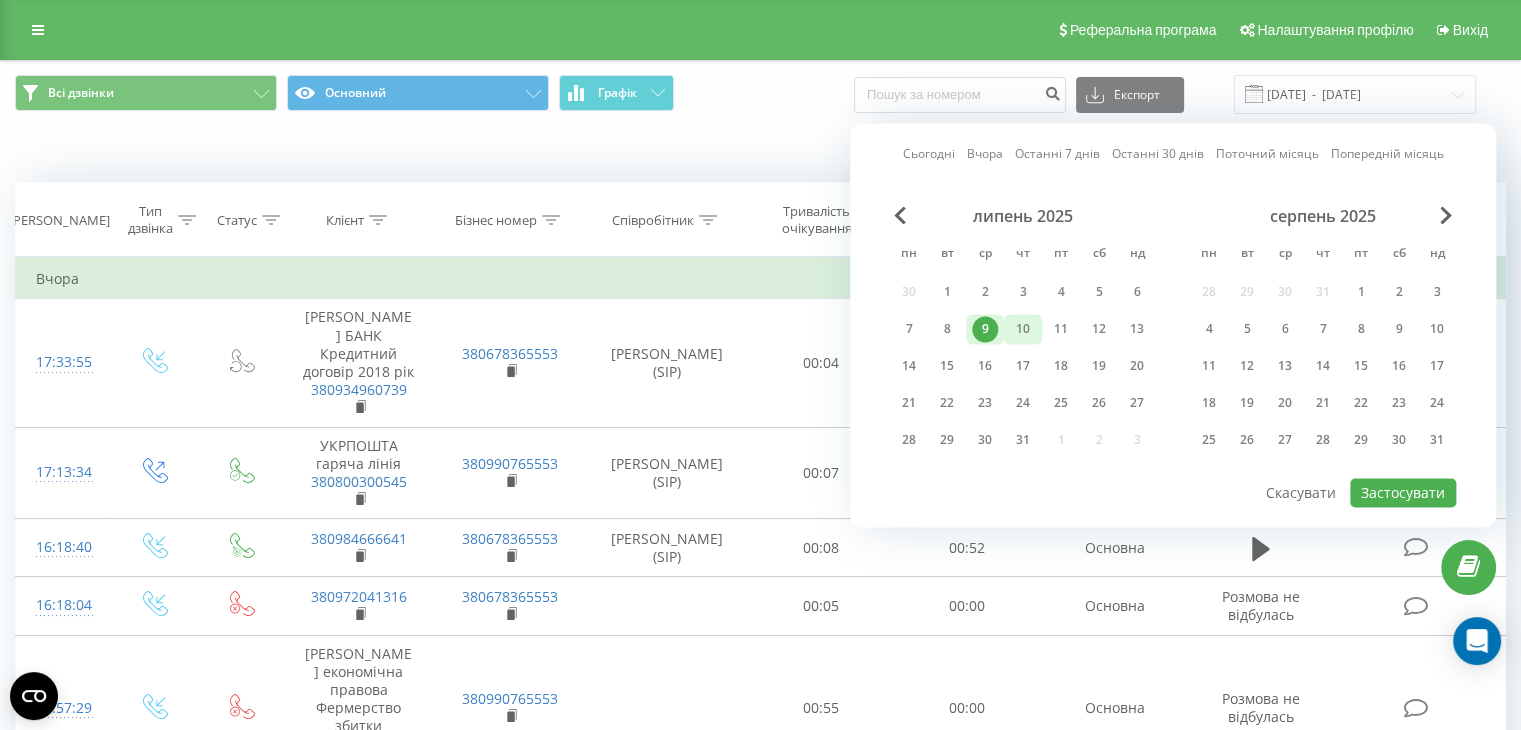click on "10" at bounding box center (1023, 329) 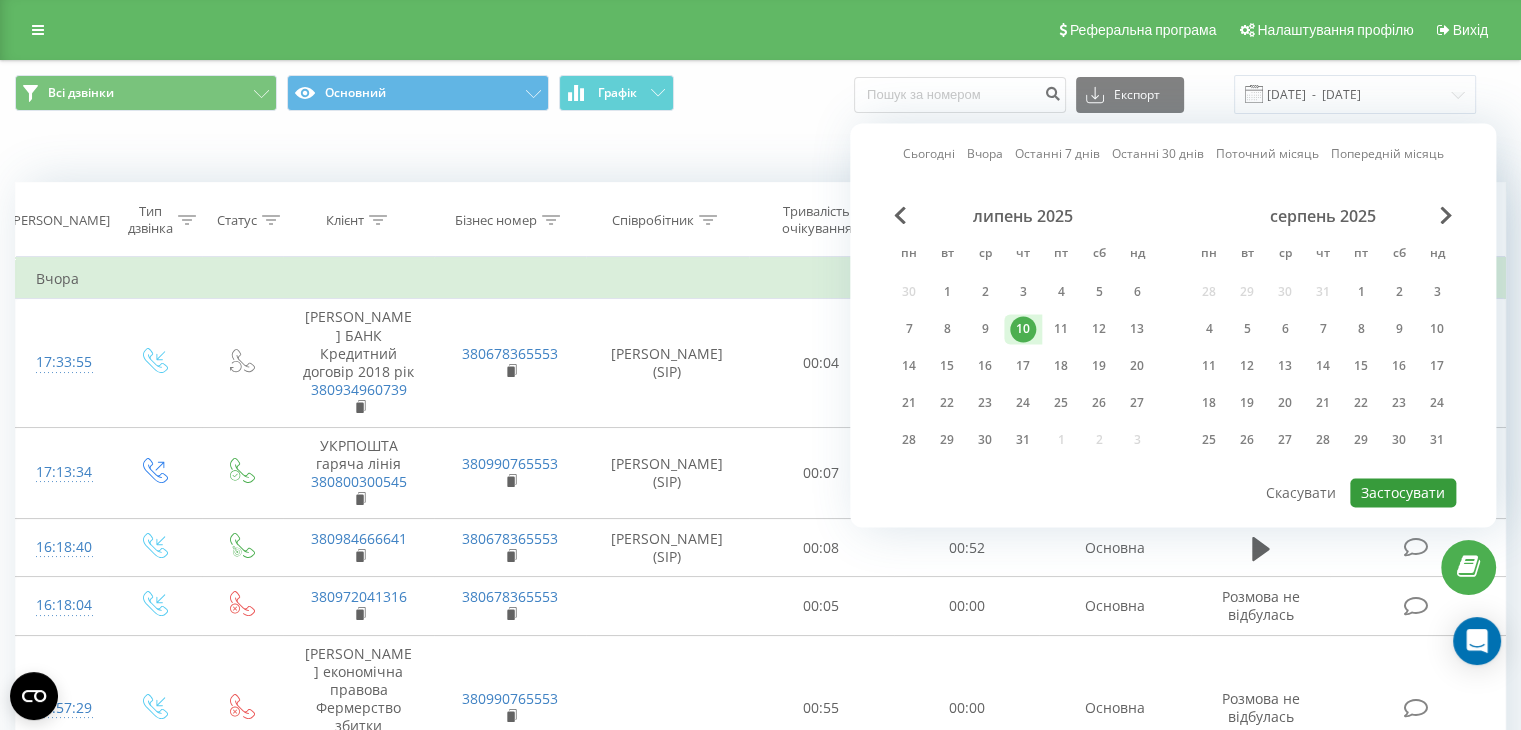 click on "Застосувати" at bounding box center (1403, 492) 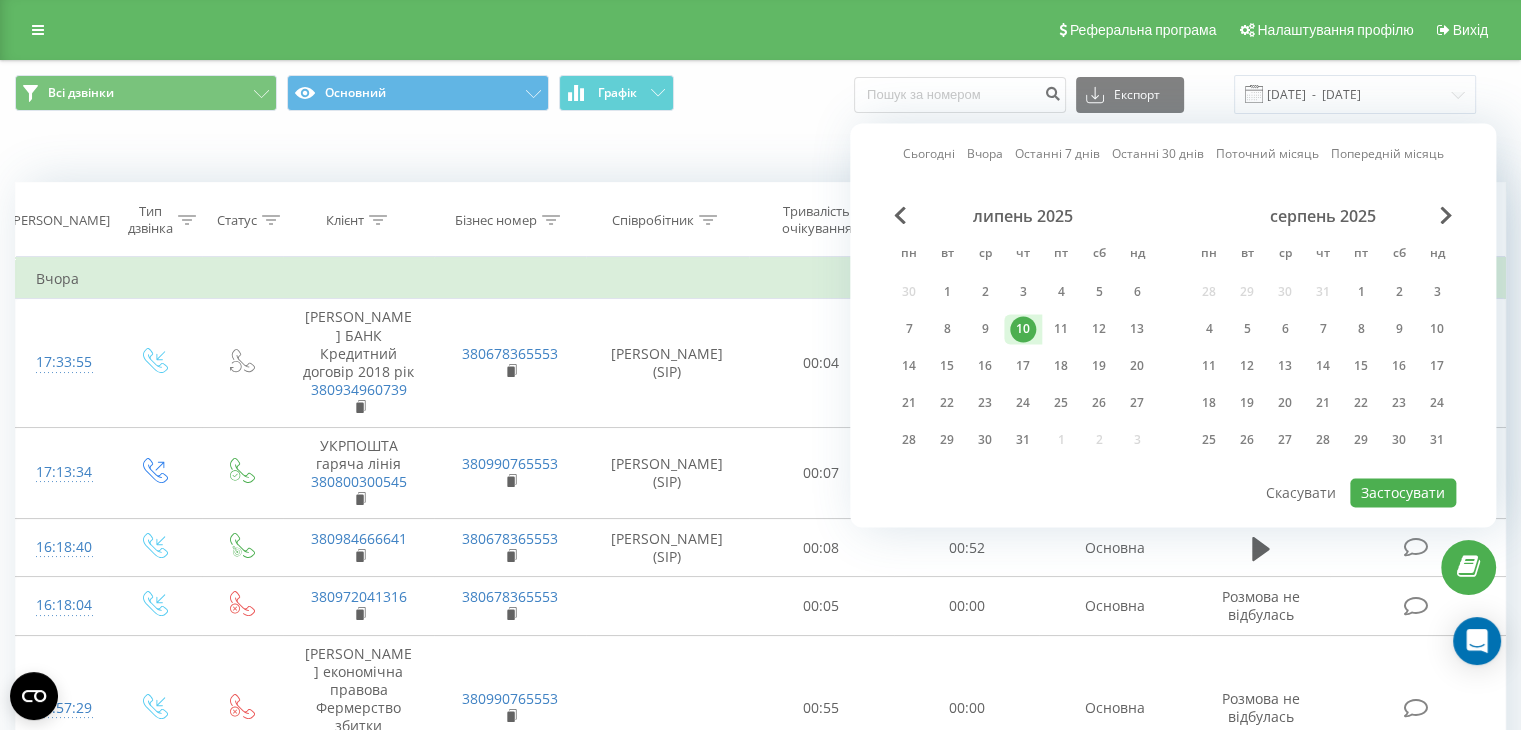 type on "[DATE]  -  [DATE]" 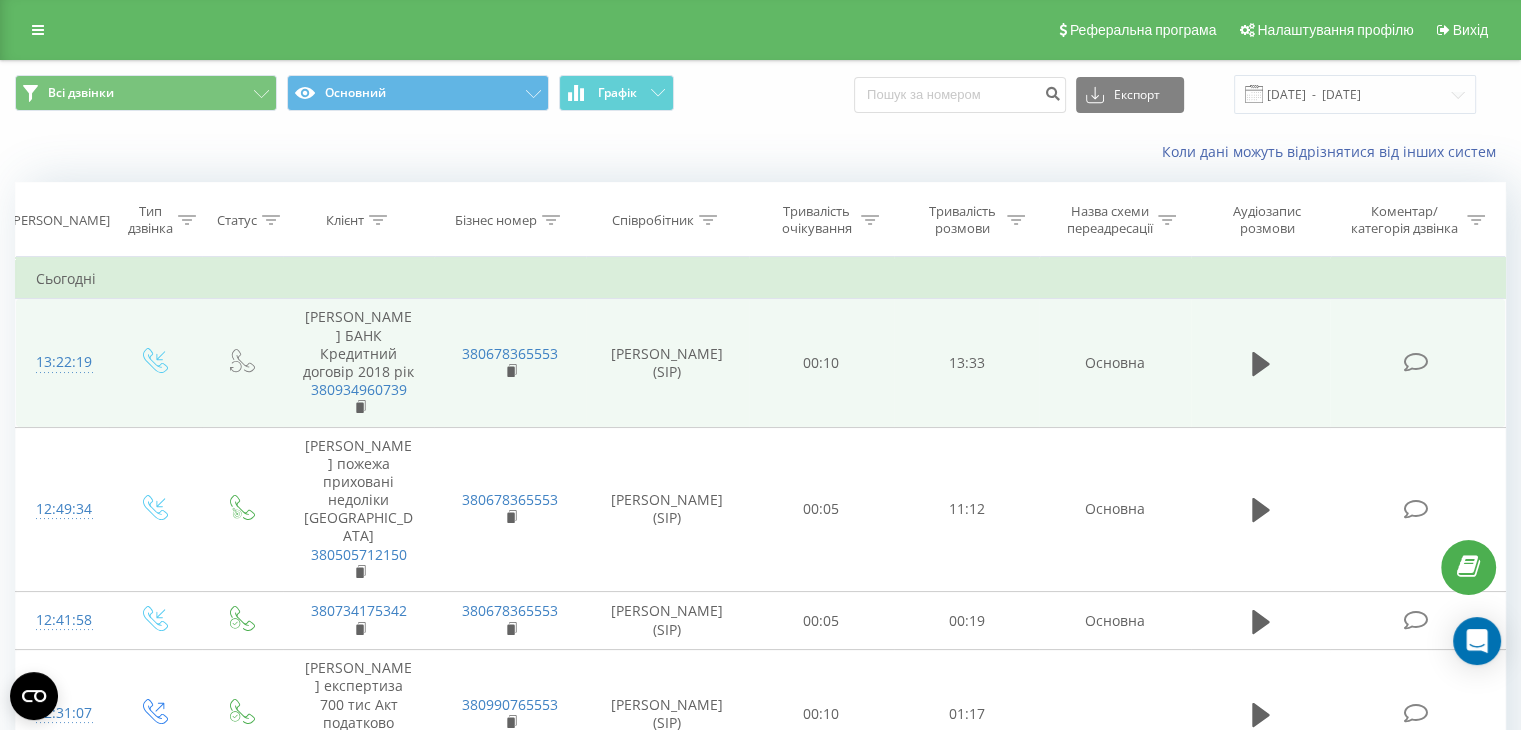 scroll, scrollTop: 100, scrollLeft: 0, axis: vertical 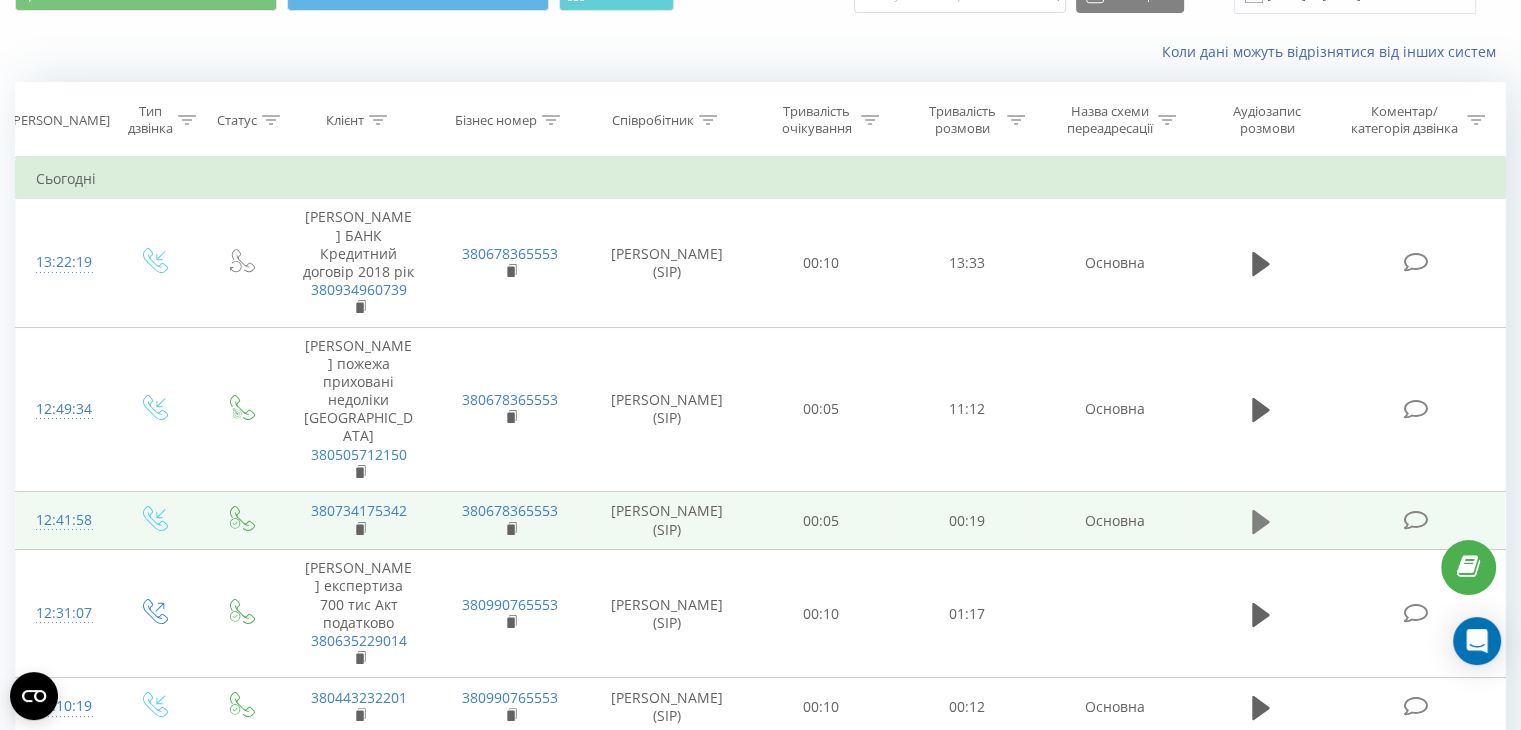 click 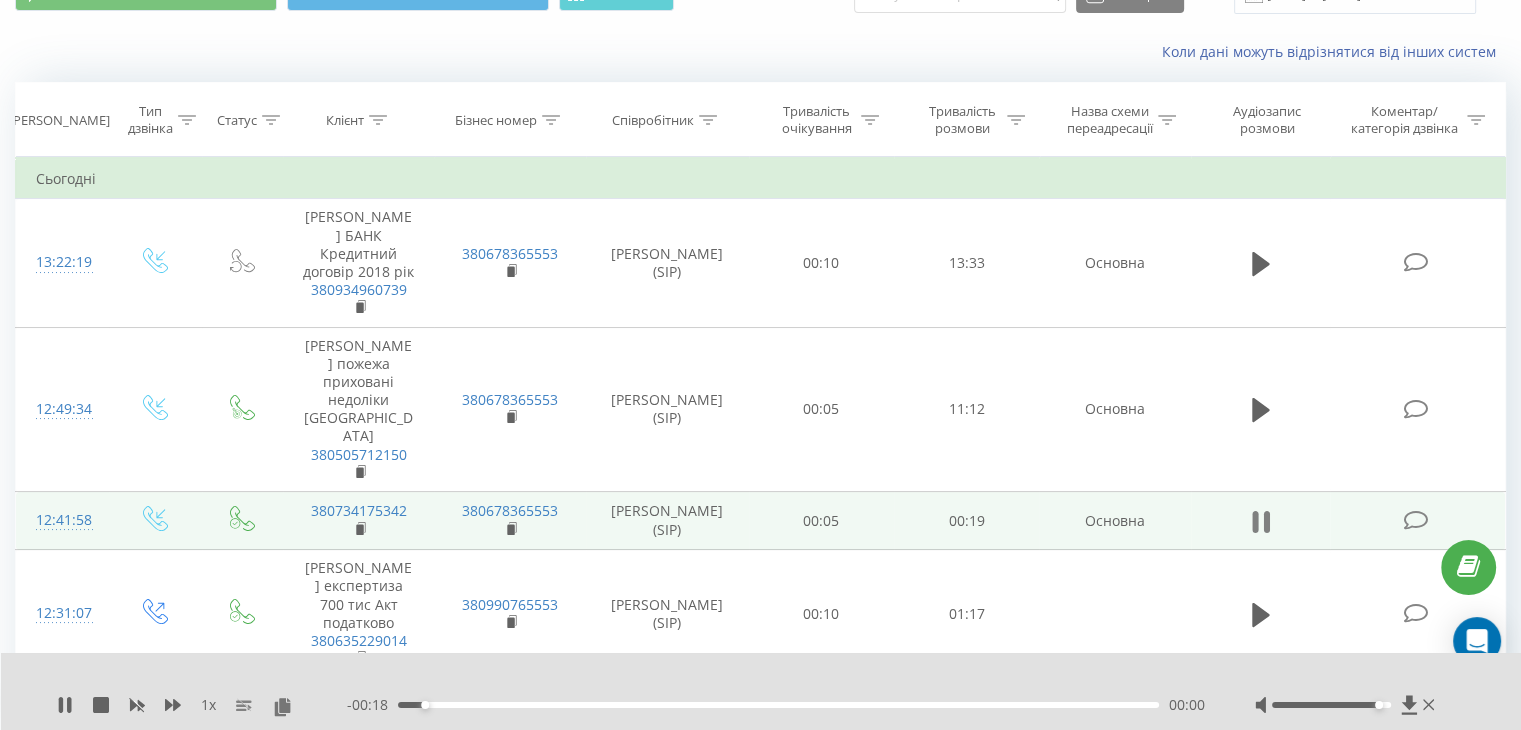 click 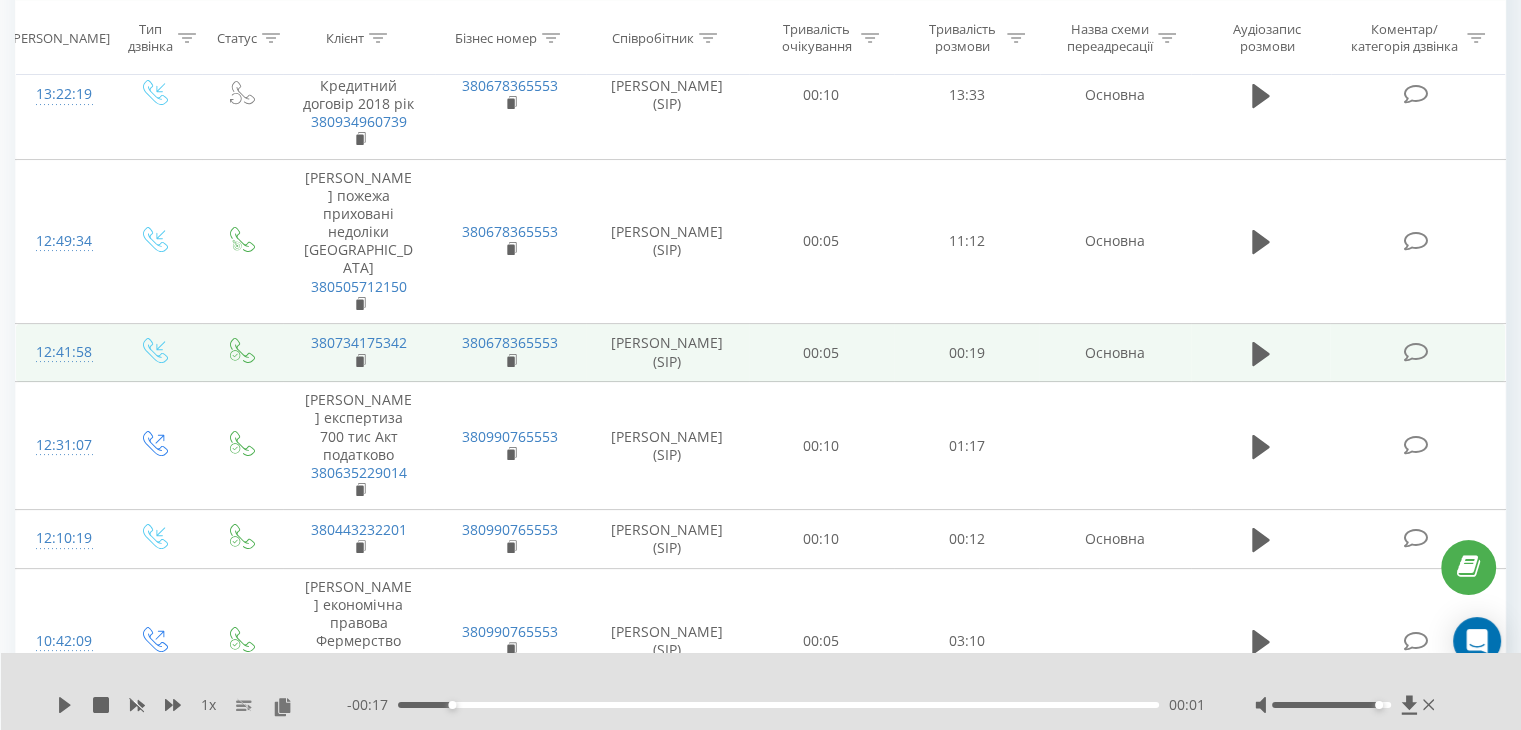 scroll, scrollTop: 300, scrollLeft: 0, axis: vertical 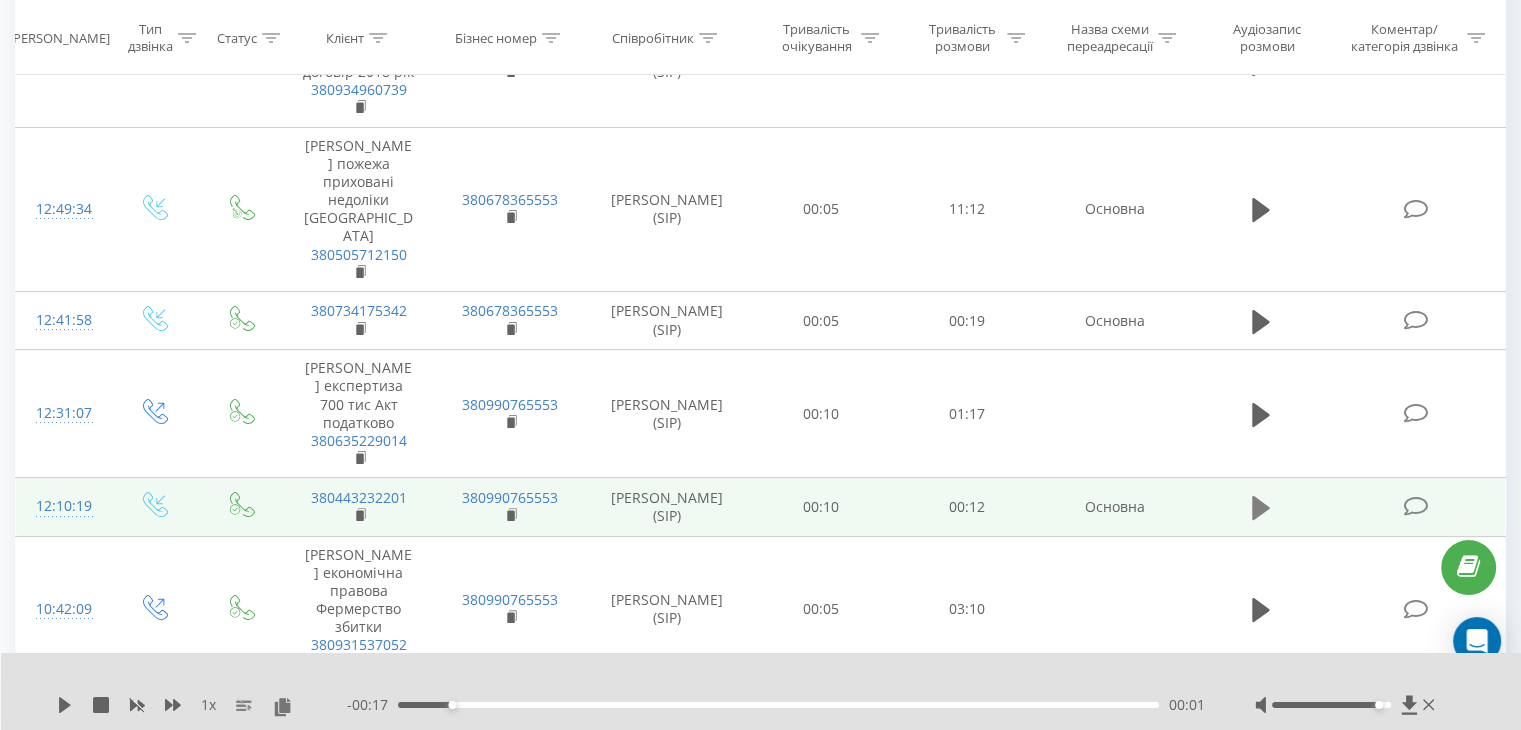 click 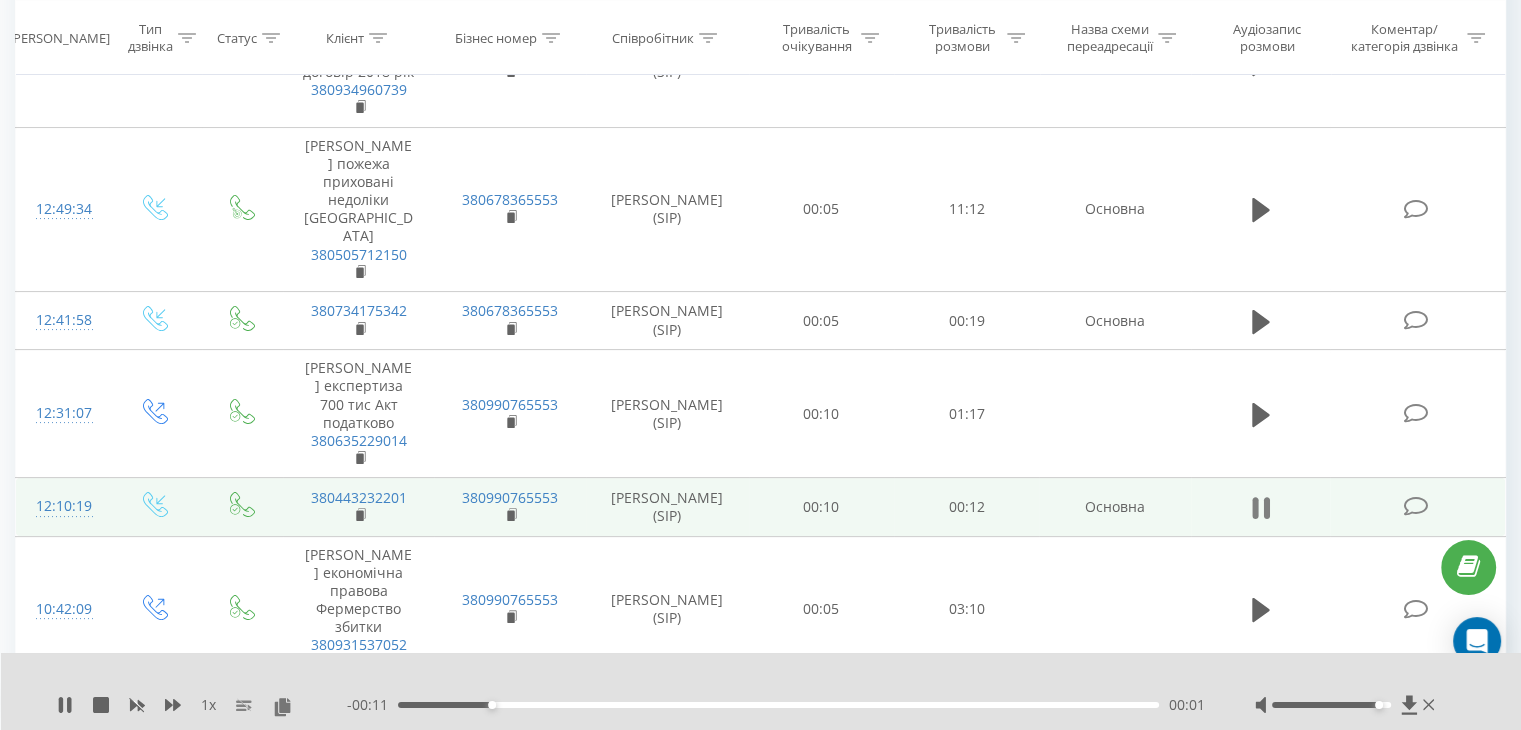 click 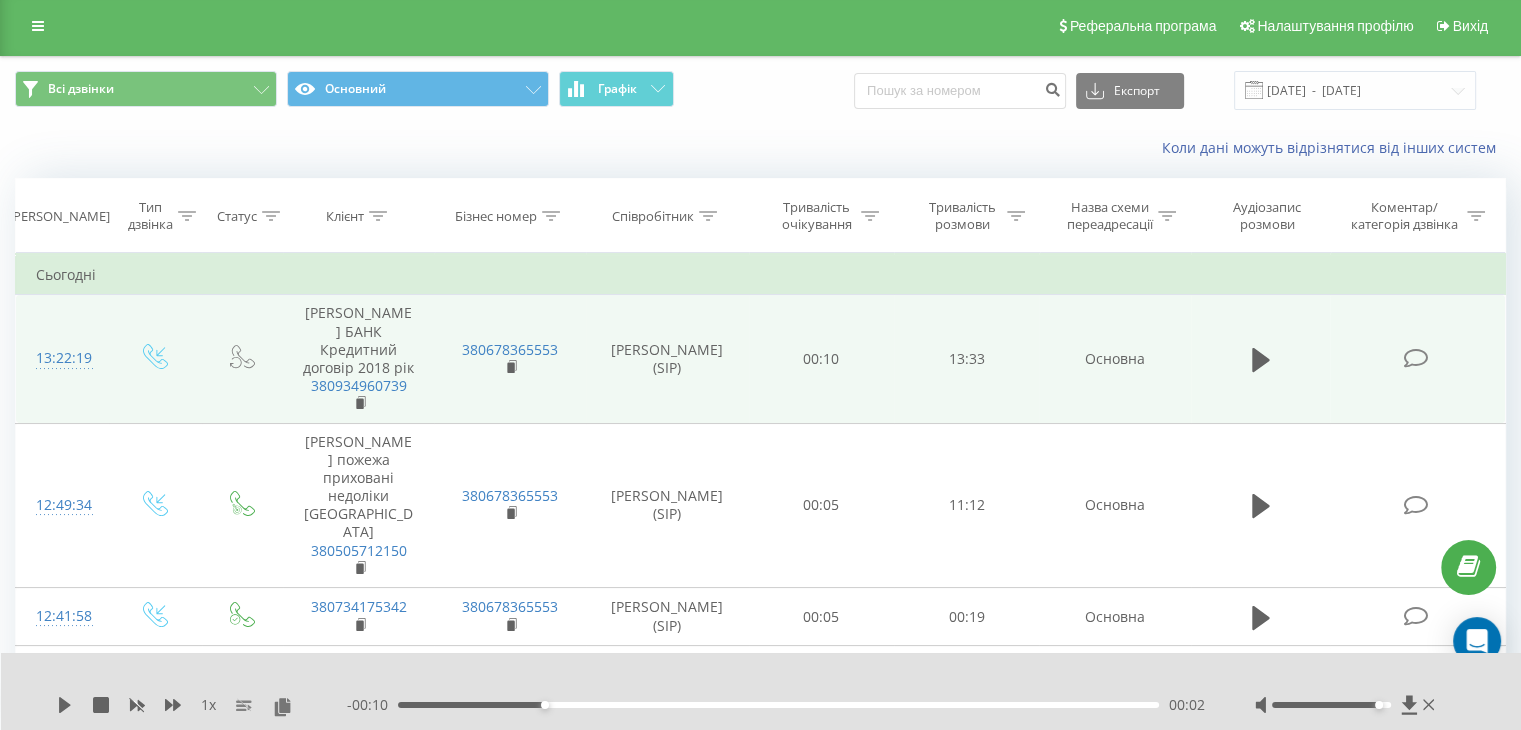 scroll, scrollTop: 0, scrollLeft: 0, axis: both 